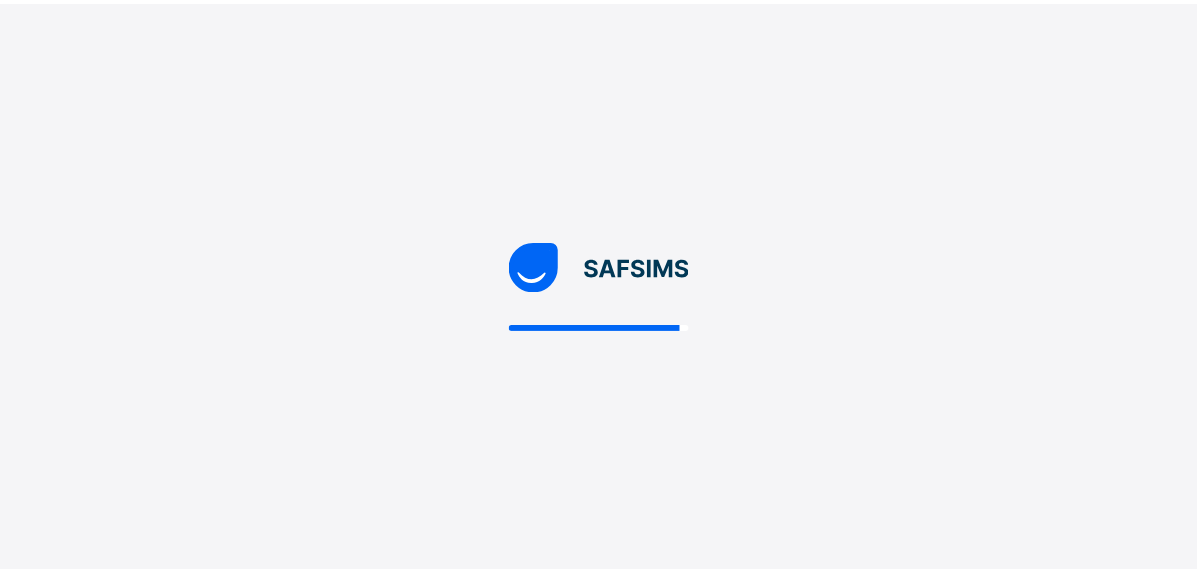 scroll, scrollTop: 0, scrollLeft: 0, axis: both 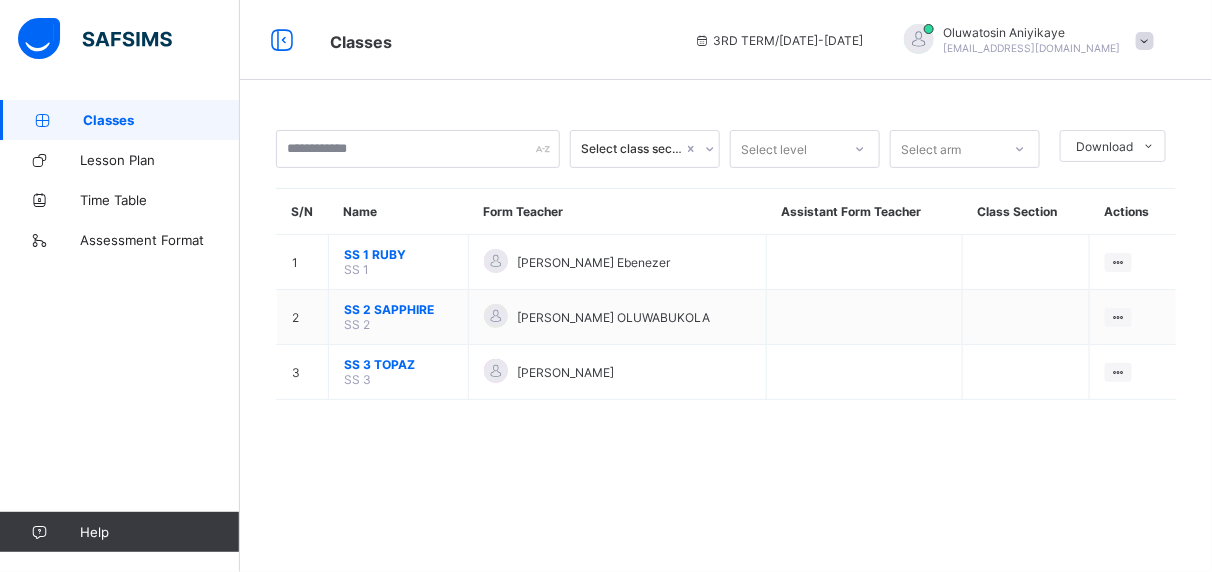 click at bounding box center [1145, 41] 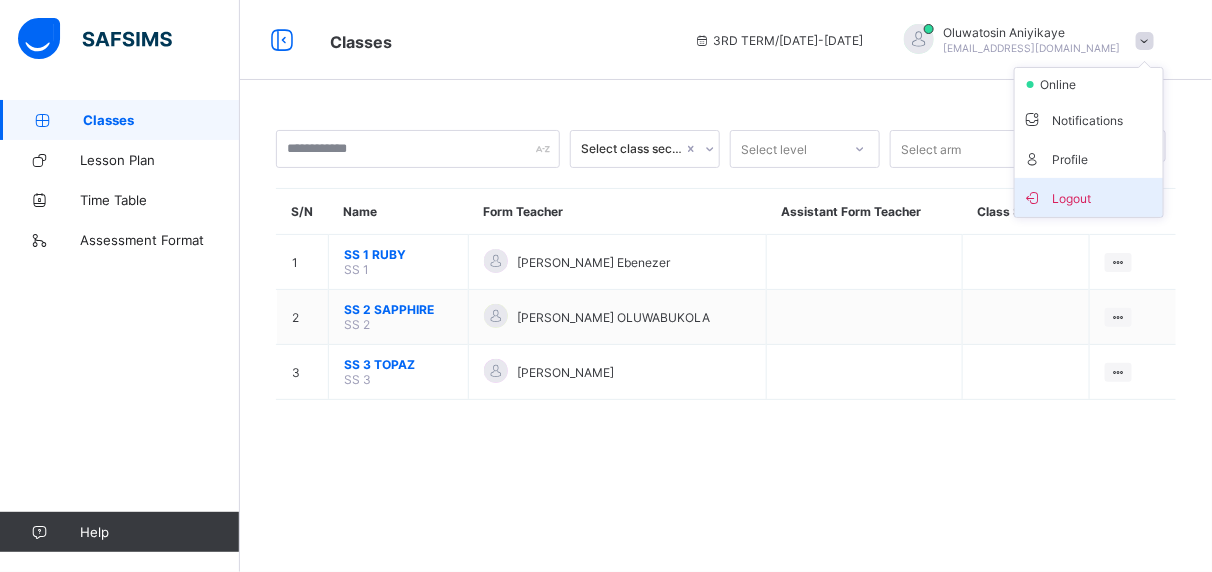 click on "Logout" at bounding box center (1089, 197) 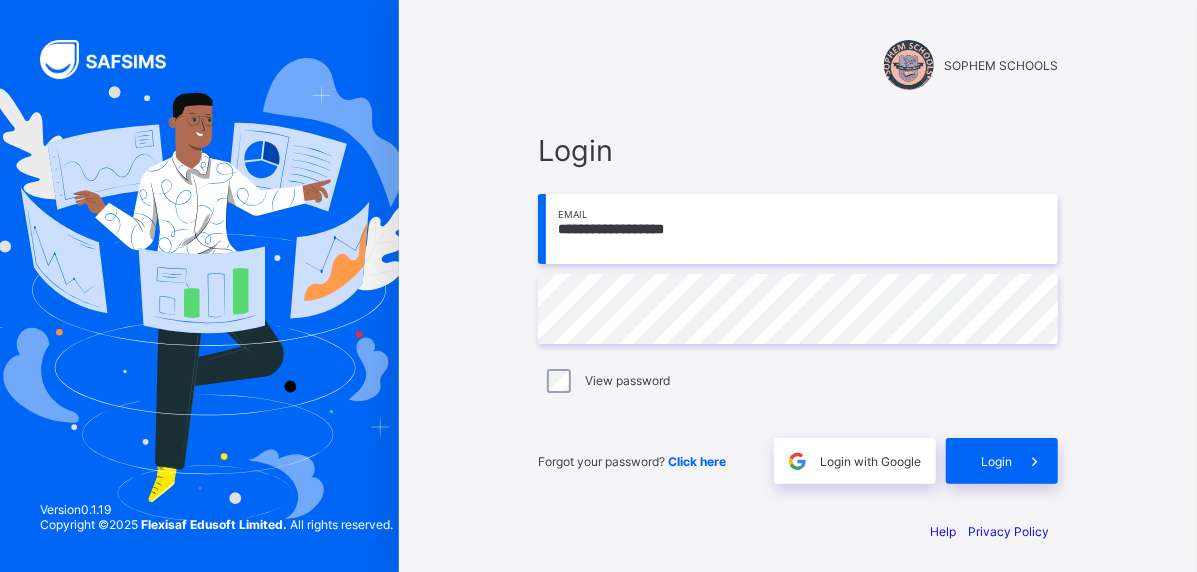 click on "**********" at bounding box center (798, 229) 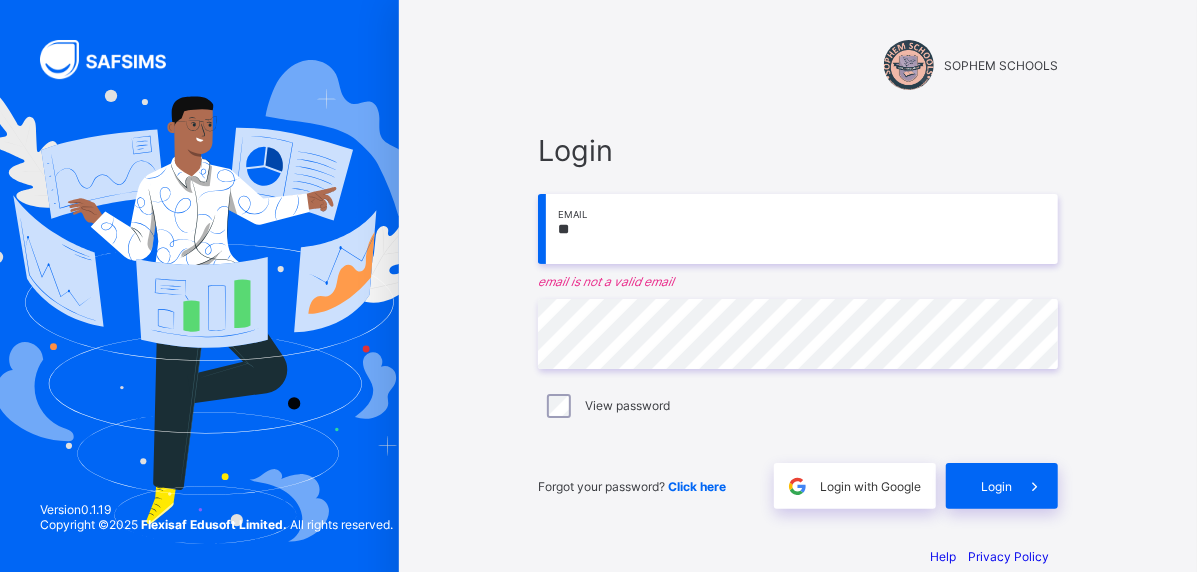 type on "*" 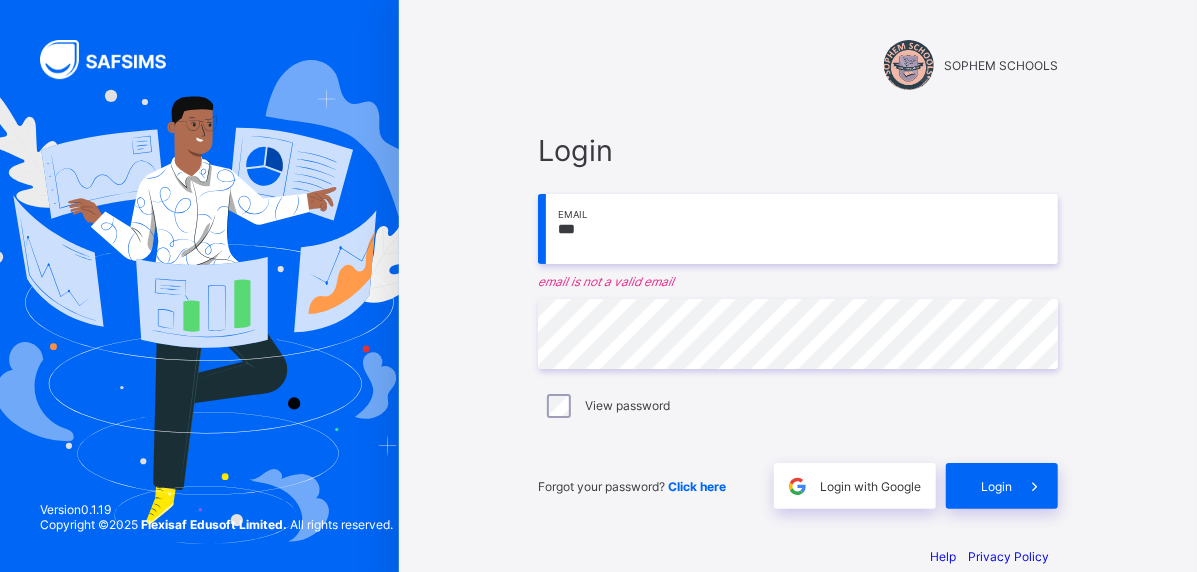 type on "**********" 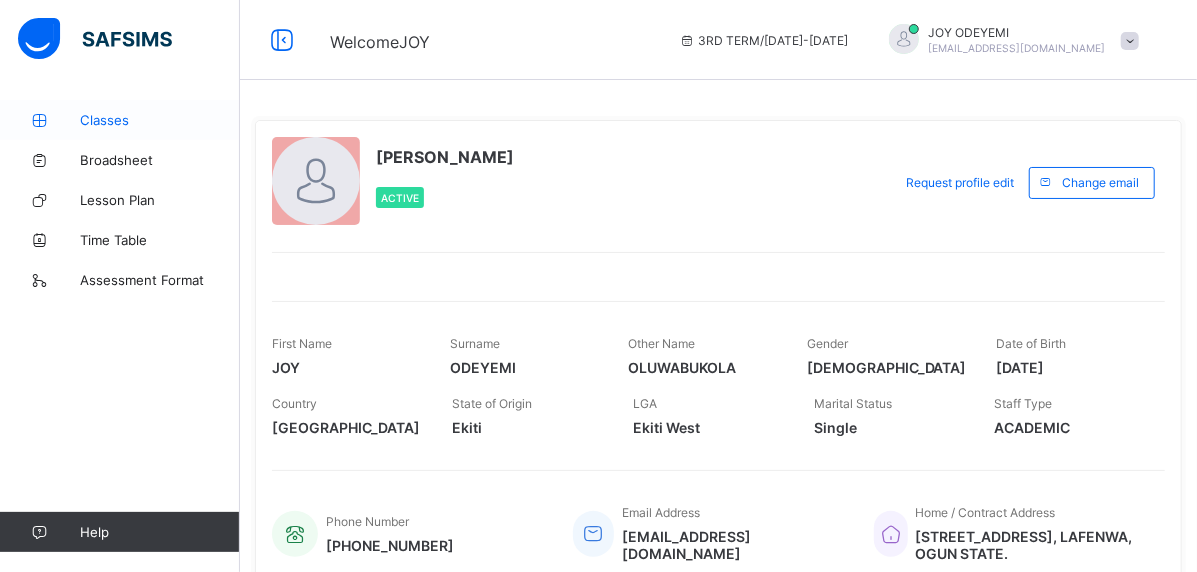 click on "Classes" at bounding box center [120, 120] 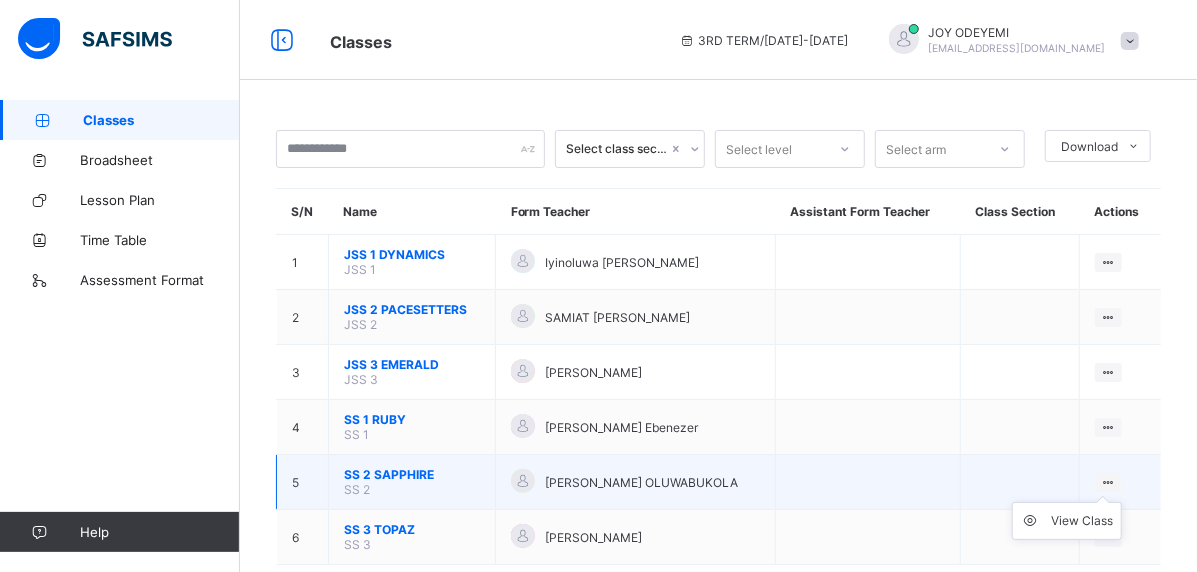 drag, startPoint x: 695, startPoint y: 547, endPoint x: 1129, endPoint y: 471, distance: 440.60413 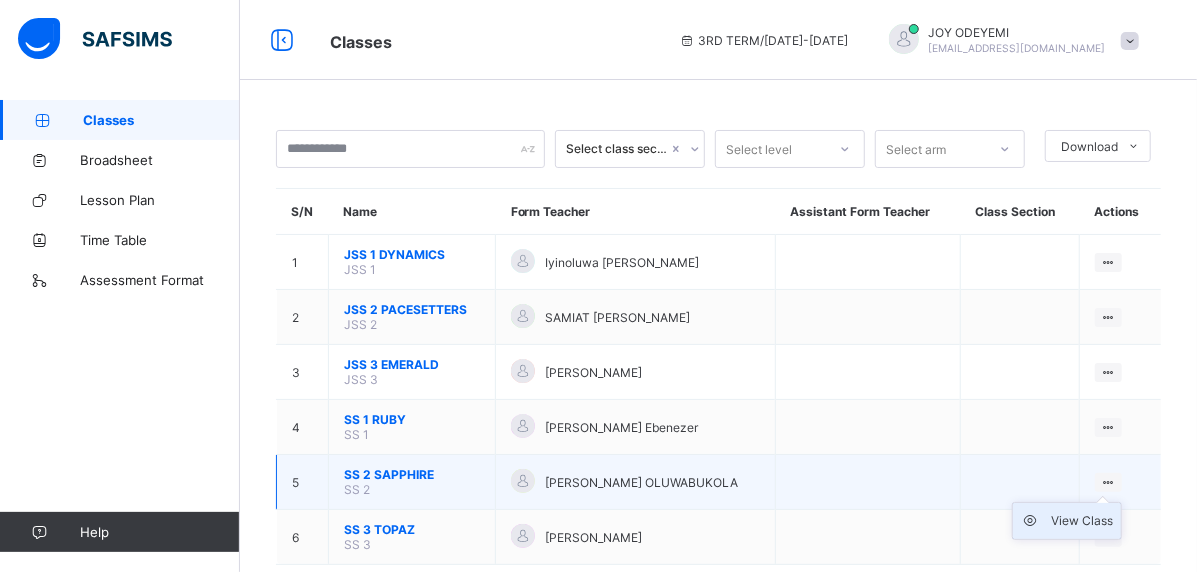 click on "View Class" at bounding box center [1082, 521] 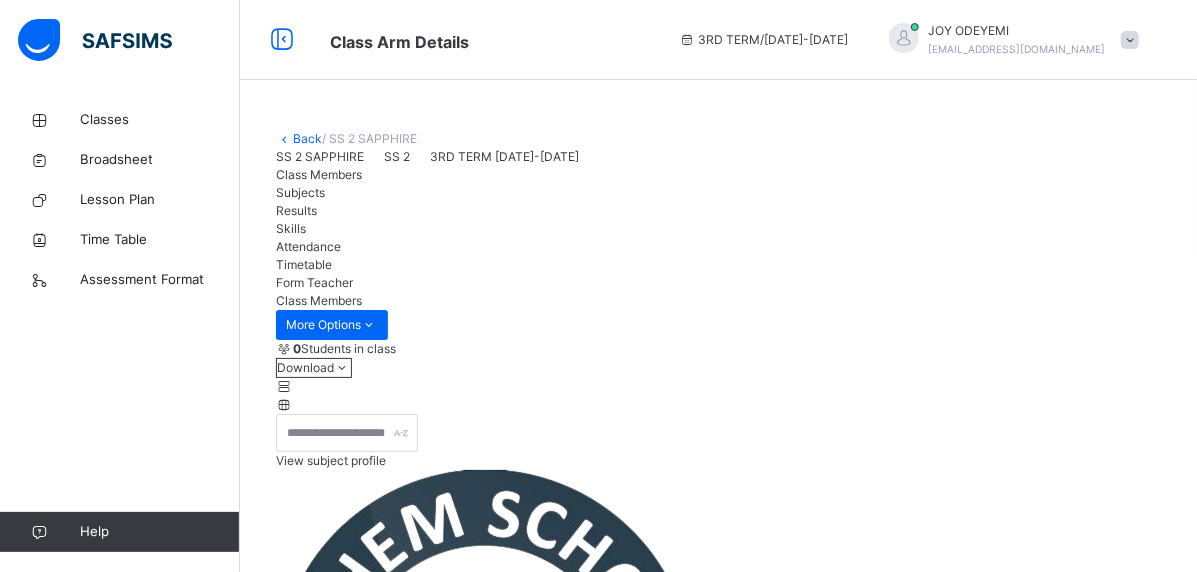 scroll, scrollTop: 300, scrollLeft: 0, axis: vertical 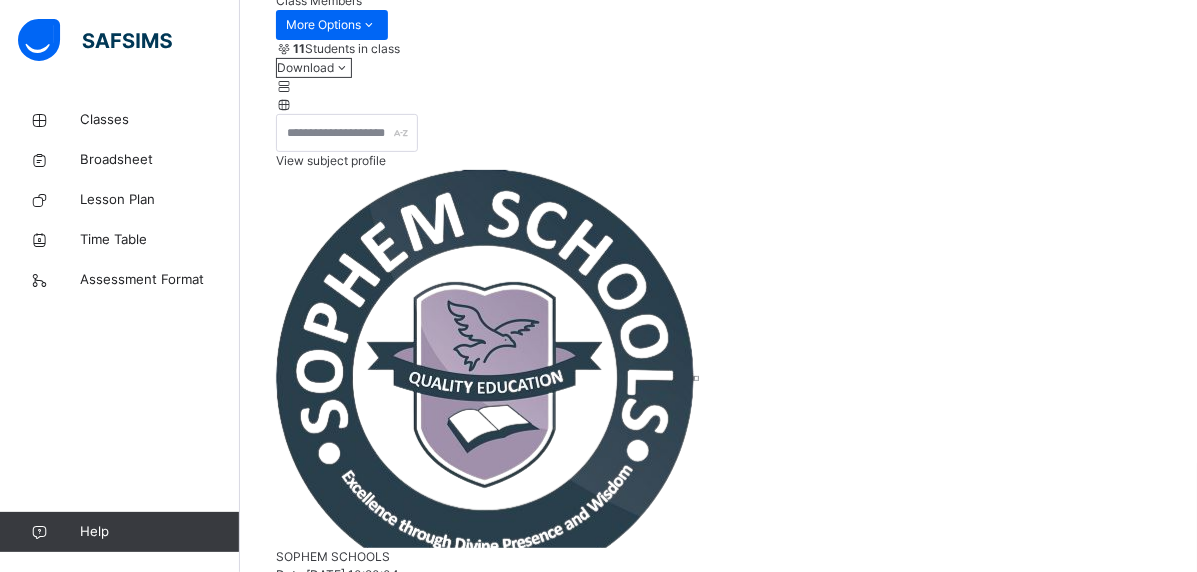 click on "Results" at bounding box center [296, -90] 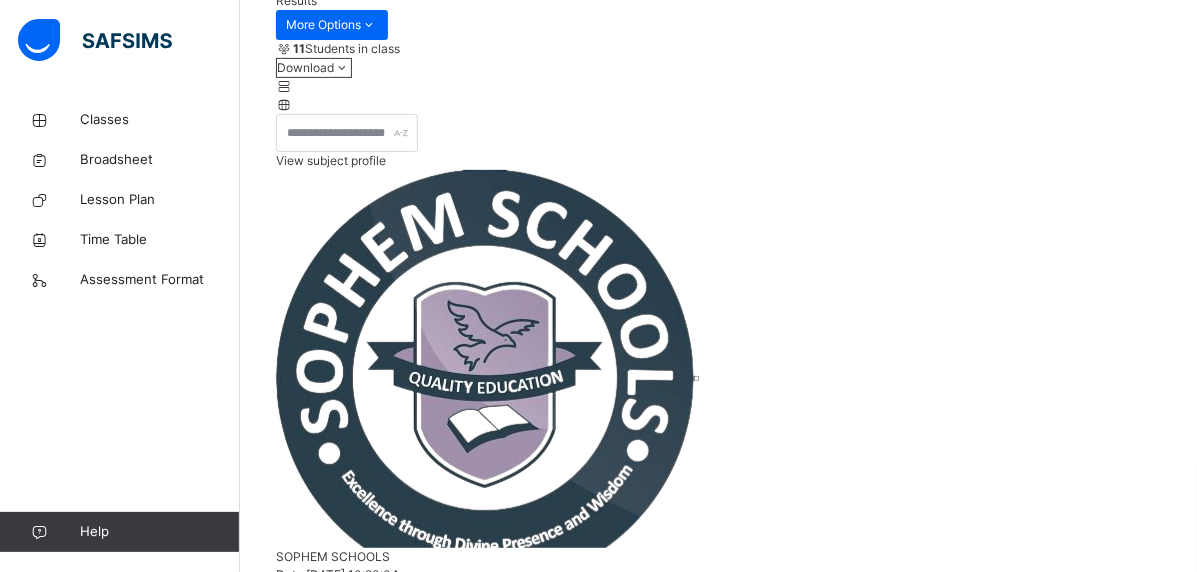 click on "Subjects" at bounding box center [300, -108] 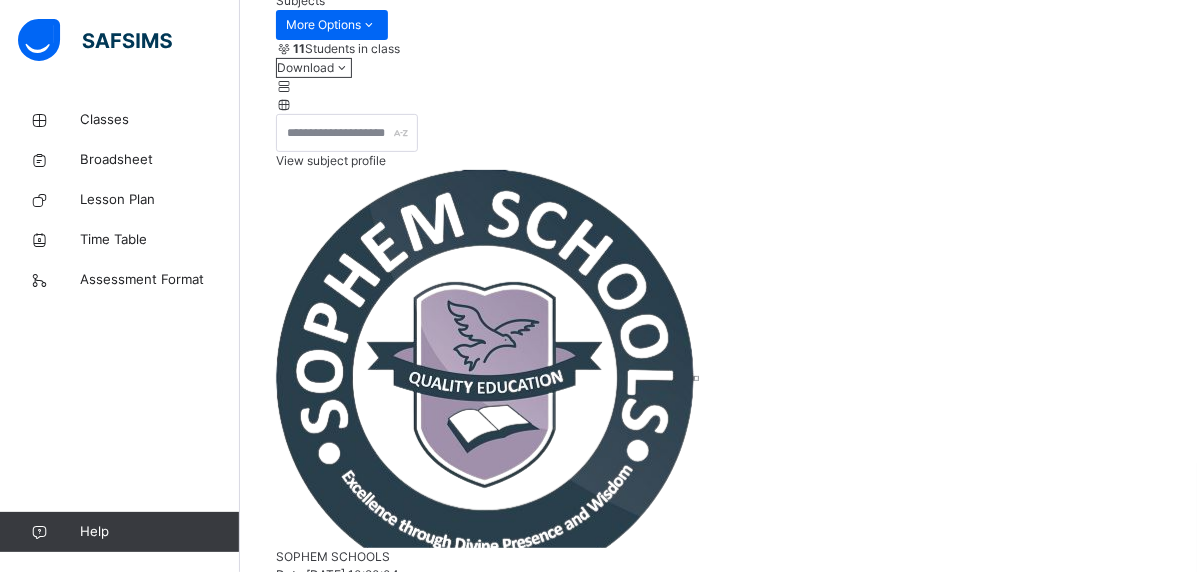click on "Results" at bounding box center [296, -90] 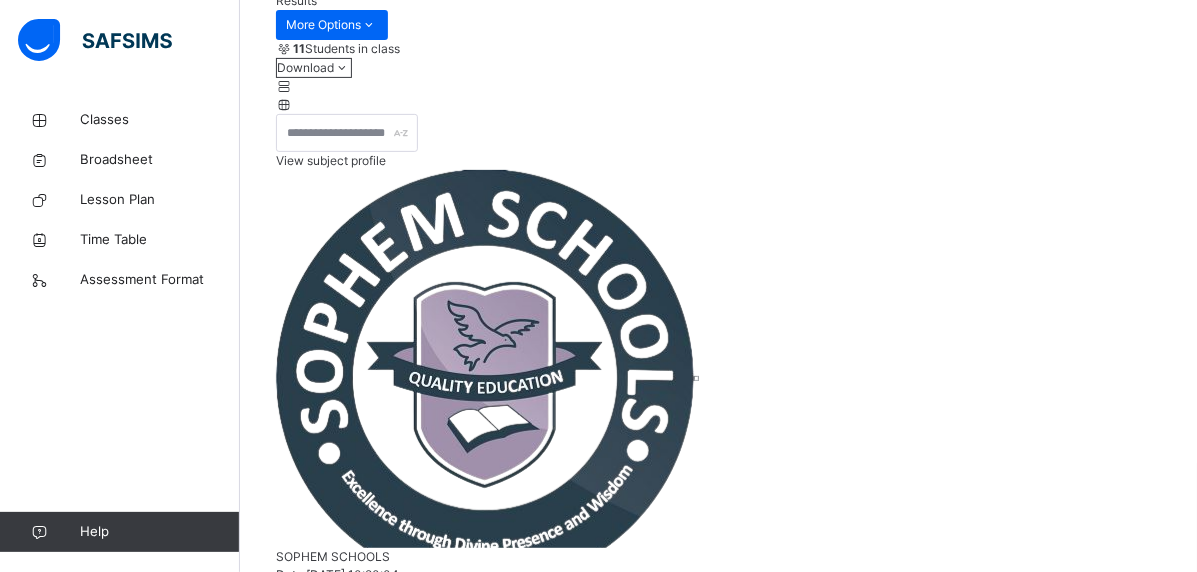 click on "Assessment Scores" at bounding box center (352, 3764) 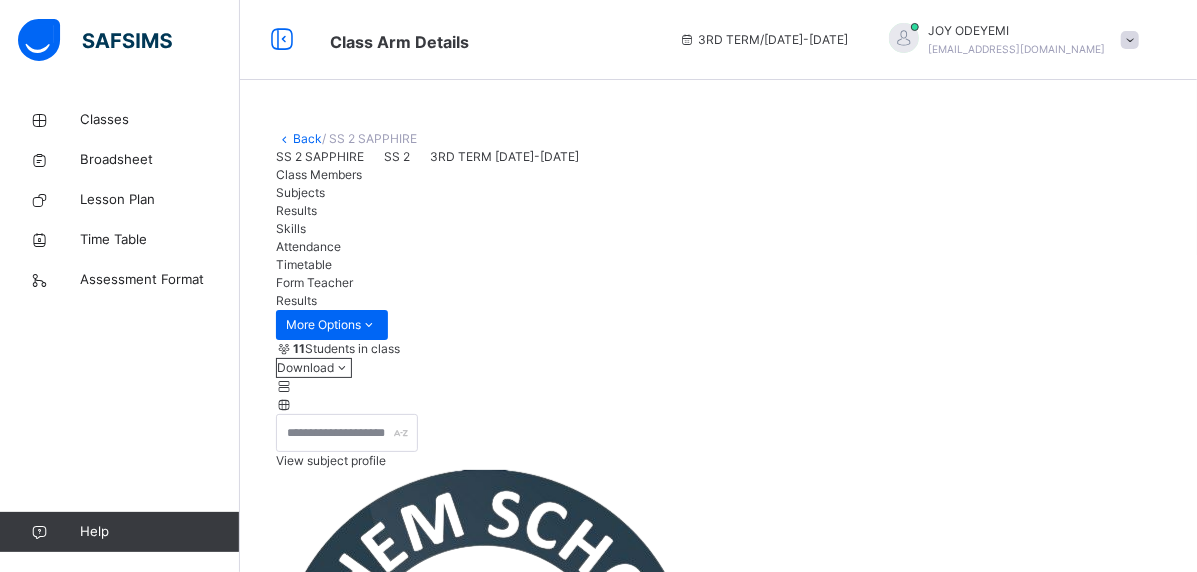 click on "3RD TERM [DATE]-[DATE]" at bounding box center (504, 156) 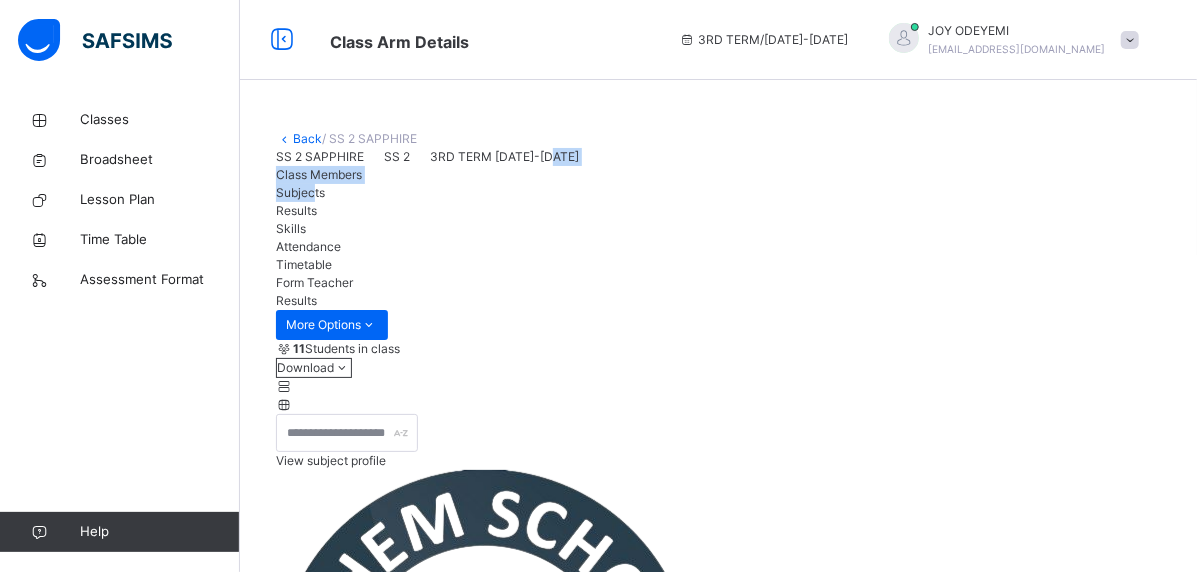 click on "Back  / SS 2 SAPPHIRE SS 2 SAPPHIRE SS 2 3RD TERM [DATE]-[DATE] Class Members Subjects Results Skills Attendance Timetable Form Teacher Results More Options   11  Students in class Download Pdf Report Excel Report View subject profile SOPHEM SCHOOLS Date: [DATE] 10:20:56 am Class Members Class:  SS 2 SAPPHIRE Total no. of Students:  11 Term:  3RD TERM Session:  [DATE]-[DATE] S/NO Admission No. Last Name First Name Other Name 1 v.courage [PERSON_NAME] COURAGE 2 SHS/21/077 [PERSON_NAME] 3 [PERSON_NAME] [PERSON_NAME] 4 A.[PERSON_NAME] AMARACHUKWU [PERSON_NAME] 5 SHS21J1E OLAORE OLATOKE EBIPAMOWEI 6 SHS21J1S_ SALAMI TOYYIB IREMIDE 7 SHS21J1P [PERSON_NAME] IYIOLUWA 8 SPS/0043 OLOJEDE SEUN JAMIU 9 a.praisegod Awana-abasi PraiseGod Oluwajuwon 10 SHS/23/011 Omole Marvellous Oluwaseunfunmi 11 SNPS/313 [PERSON_NAME] [PERSON_NAME] Students Actions  Courage [PERSON_NAME]courage  [PERSON_NAME] SHS/21/077 [PERSON_NAME] e.[PERSON_NAME] Amarachukwu [PERSON_NAME] Ebipamowei Olatoke Olaore SHS21J1E Iremide Toyyib Salami ×" at bounding box center (718, 3657) 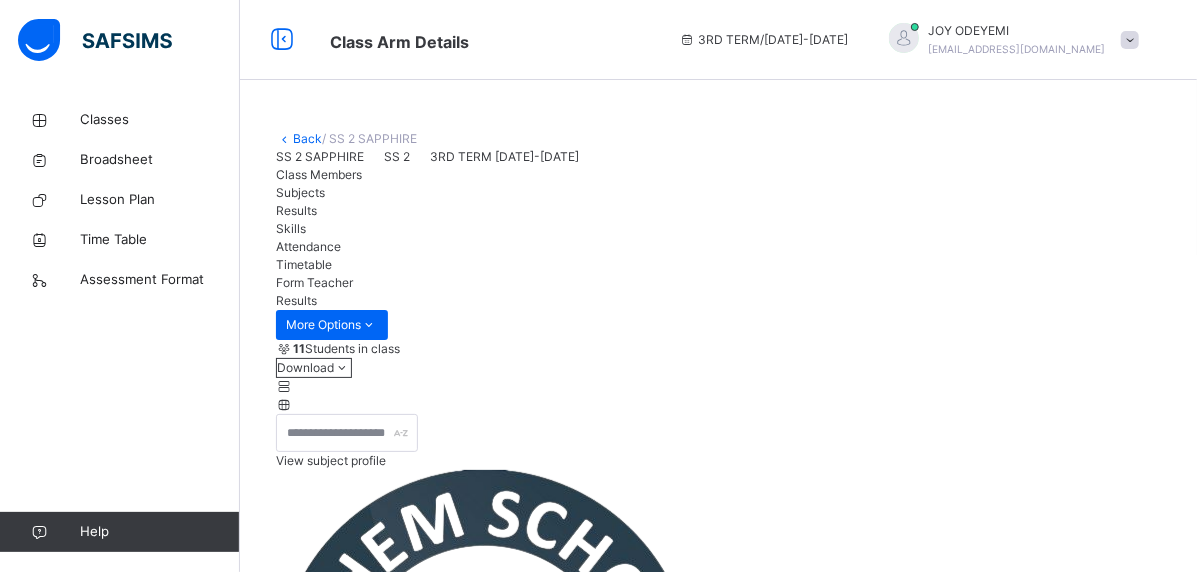 click on "Subjects" at bounding box center (300, 192) 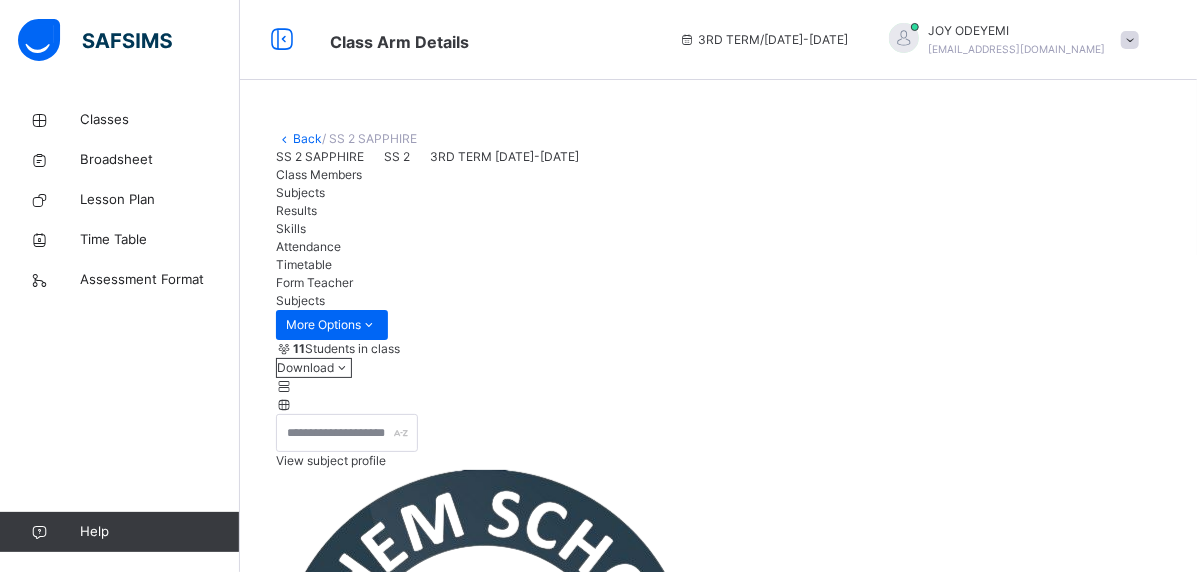 scroll, scrollTop: 300, scrollLeft: 0, axis: vertical 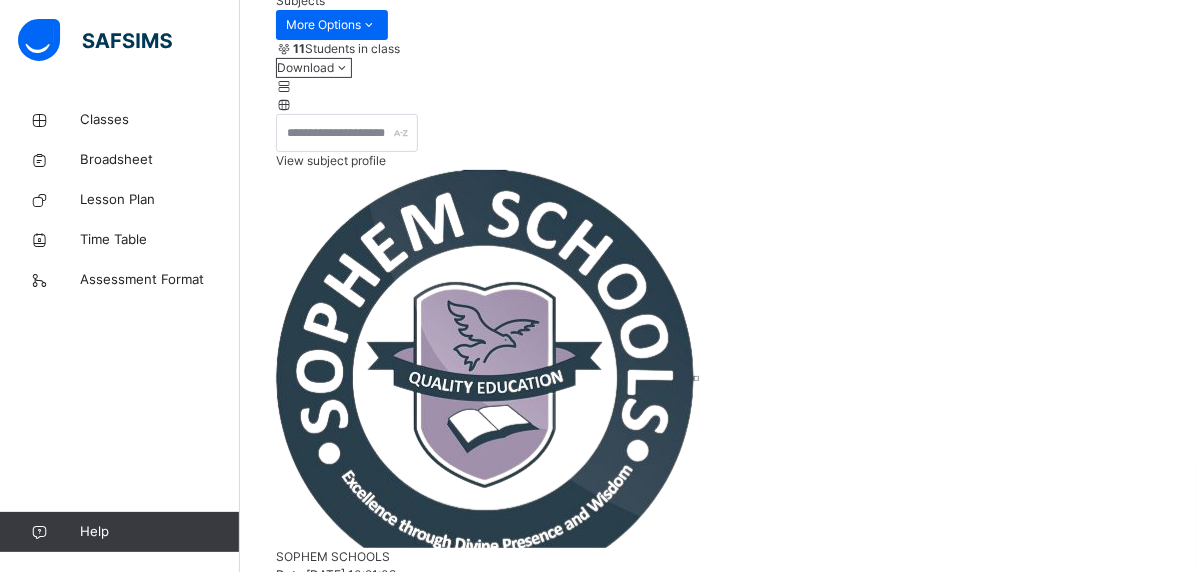 click on "View subject result Name Subject teacher(s) Actions MATHEMATICS   MATHS   OLUWASHOLA [PERSON_NAME] Agricultural Science   [PERSON_NAME] Further Mathematics   F/[PERSON_NAME] Basic Electronics   BAS.ELET   --/-- ENGLISH LANGUAGE   ENG.[PERSON_NAME]   [PERSON_NAME] OLUWABUKOLA Assess Students Take Attendance Physics   PHYSICS   [PERSON_NAME] [PERSON_NAME] Biology   BIO   [PERSON_NAME] O Geography   GEOGRAPH   [PERSON_NAME] & Craft   Catering   SAMIAT [PERSON_NAME] Economics   ECONS   [PERSON_NAME] OLUWABUKOLA Assess Students Take Attendance Chemistry   CHEM   [PERSON_NAME] [PERSON_NAME][DEMOGRAPHIC_DATA] RELIGIOUS KNOWLEDGE   C.R.S   [PERSON_NAME]  YORUBA   YOR   [PERSON_NAME] OLUWABUKOLA Assess Students Take Attendance CIVIC EDUCATION   CIV.[PERSON_NAME] Assess Students Take Attendance Technical Drawing   [PERSON_NAME] [PERSON_NAME] Commerce   Commerce   [PERSON_NAME] OLUWABUKOLA Assess Students Take Attendance Literature In English    LIT.ENG" at bounding box center [718, 2904] 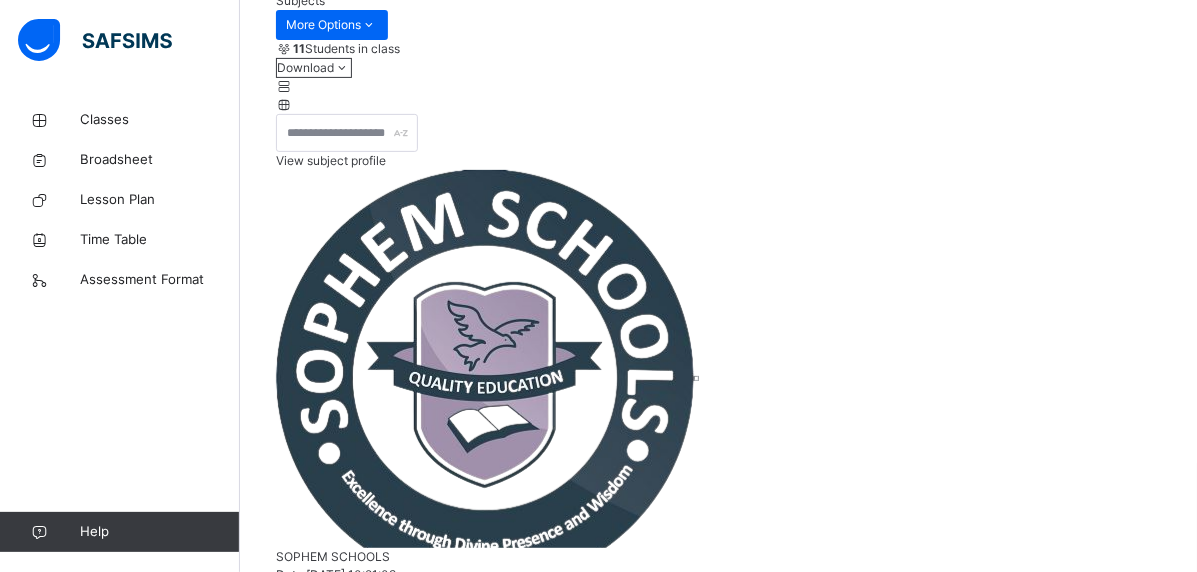 click on "×" at bounding box center [718, 3778] 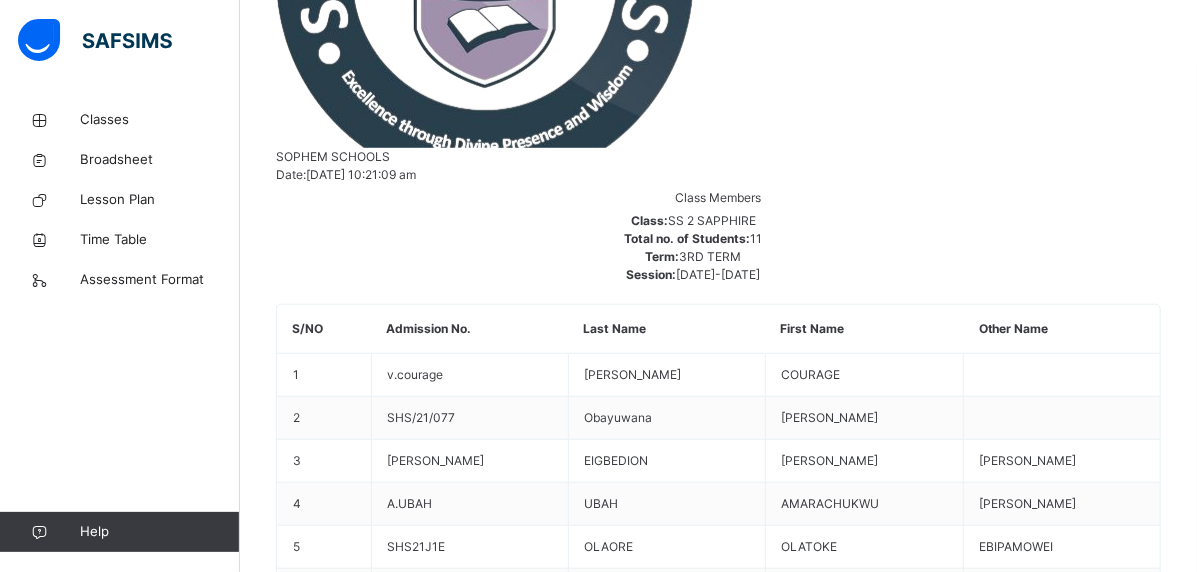 scroll, scrollTop: 800, scrollLeft: 0, axis: vertical 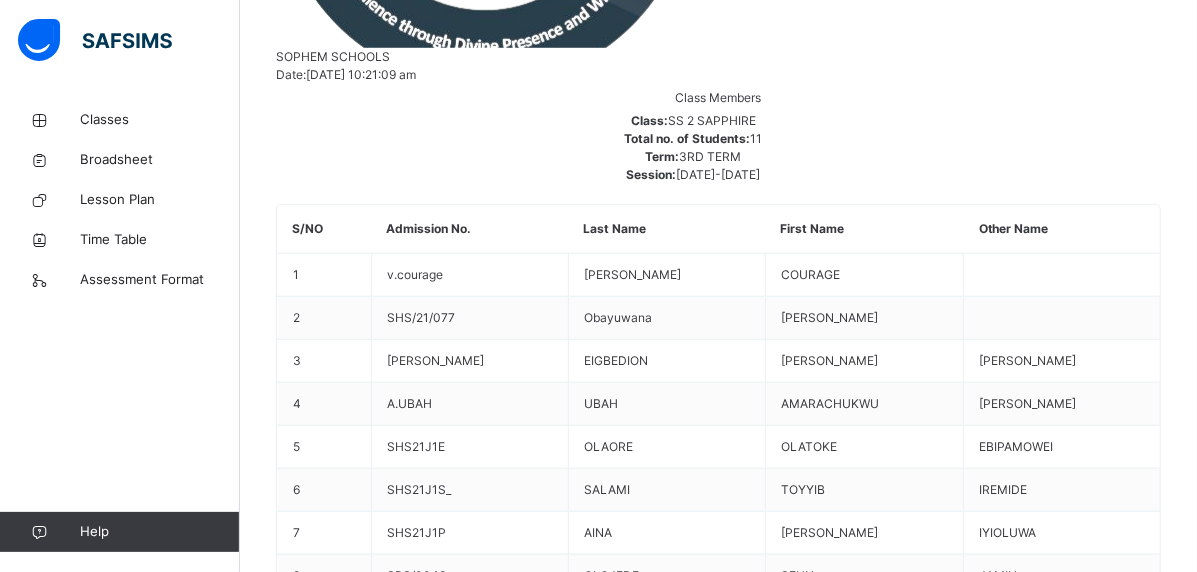 click on "Assess Students" at bounding box center (1099, 1982) 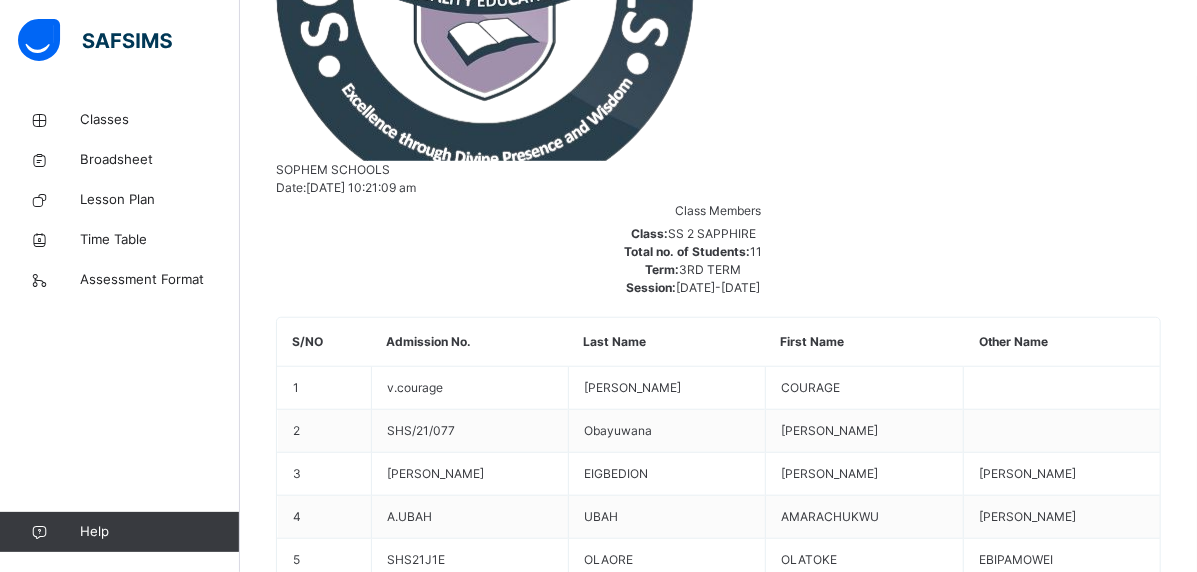 scroll, scrollTop: 680, scrollLeft: 0, axis: vertical 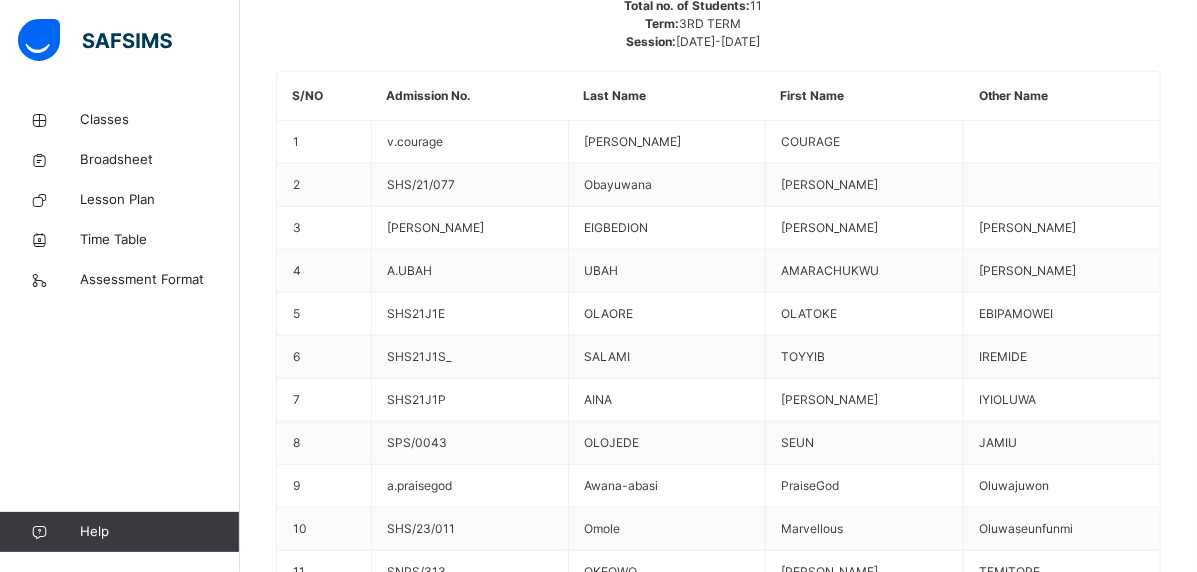 click on "0.00" at bounding box center [947, 4010] 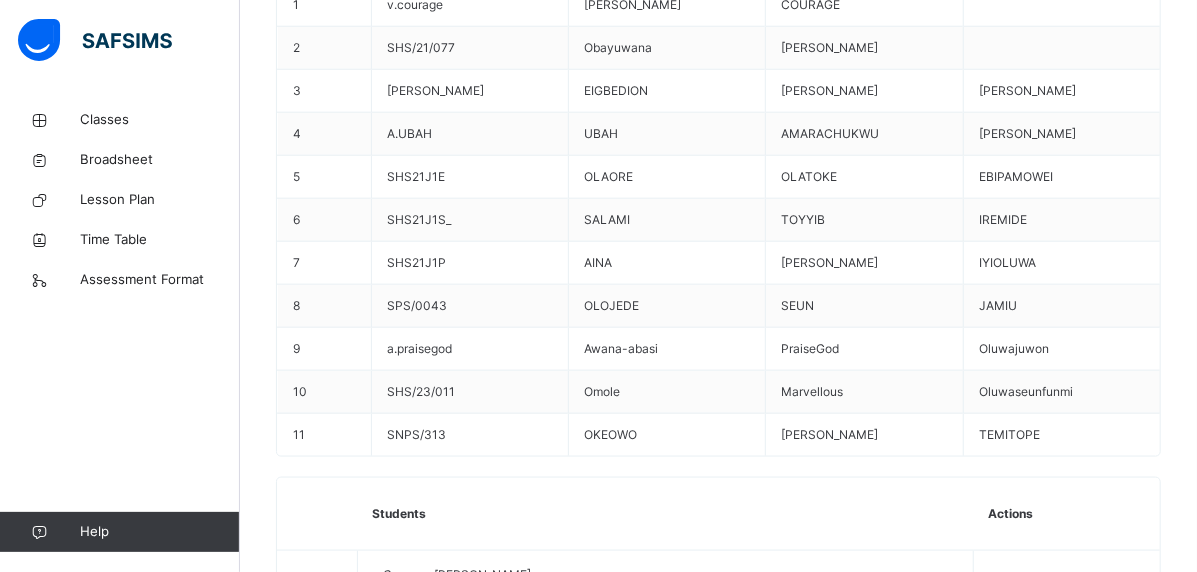 scroll, scrollTop: 1133, scrollLeft: 0, axis: vertical 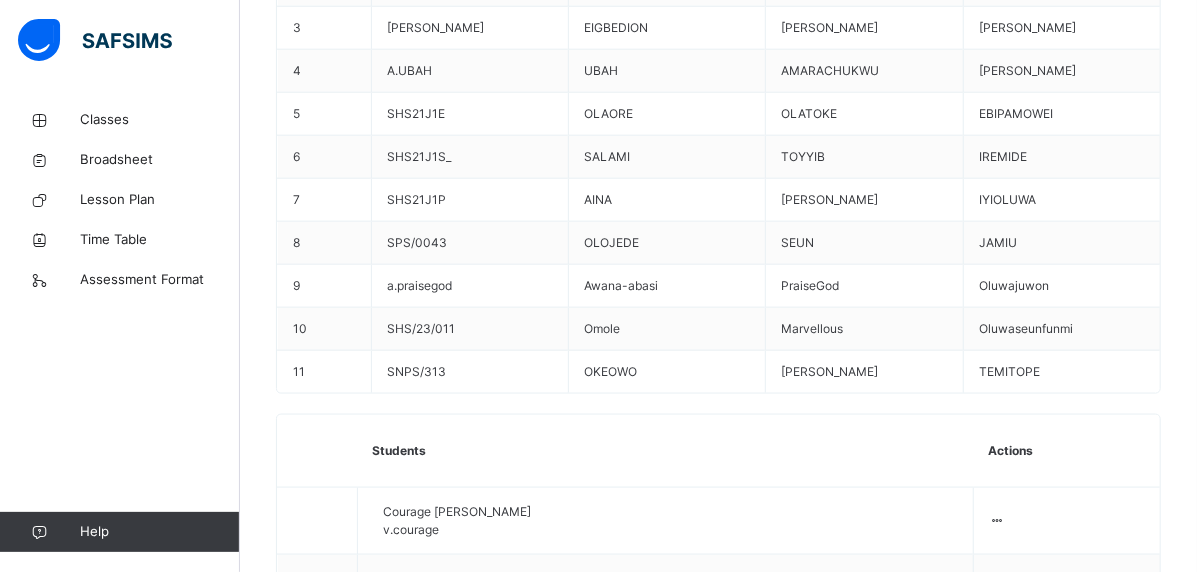 click on "Assess Students" at bounding box center [1099, 2252] 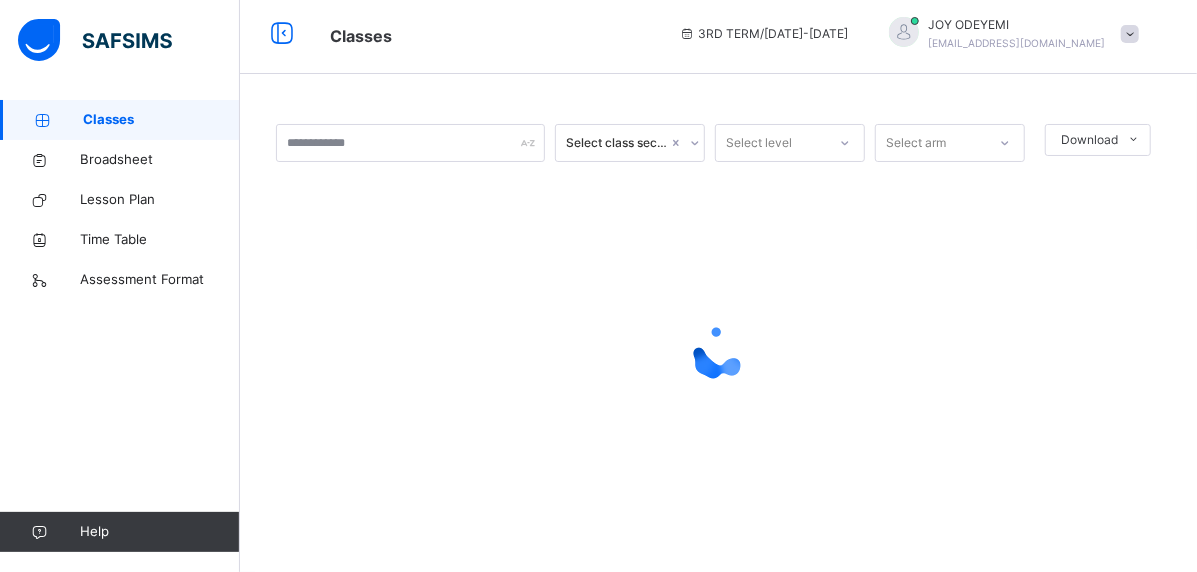 scroll, scrollTop: 0, scrollLeft: 0, axis: both 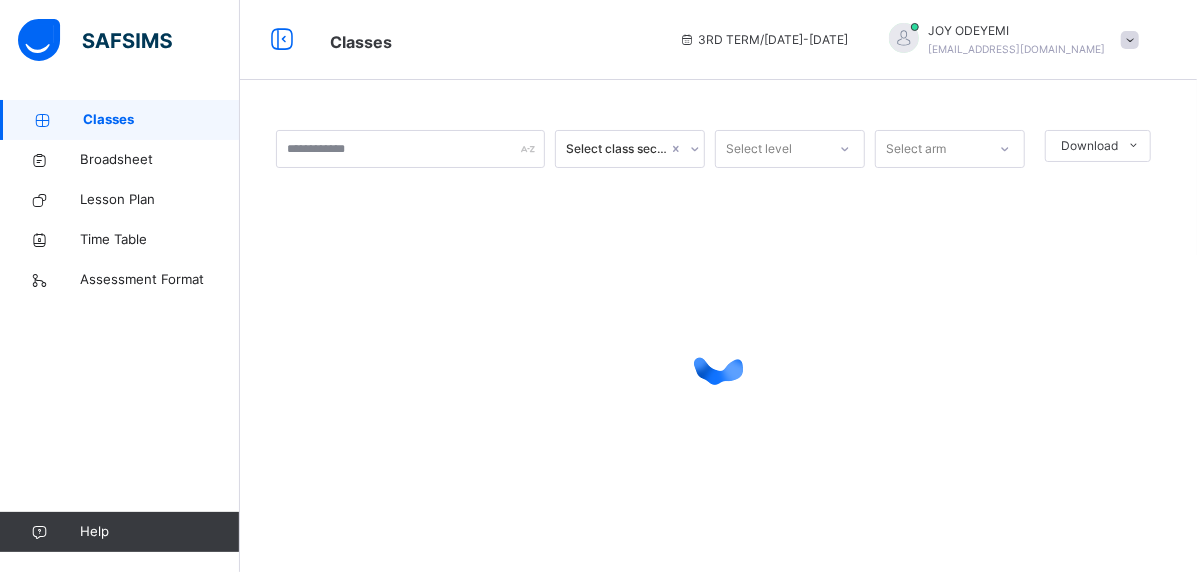 click at bounding box center [1130, 40] 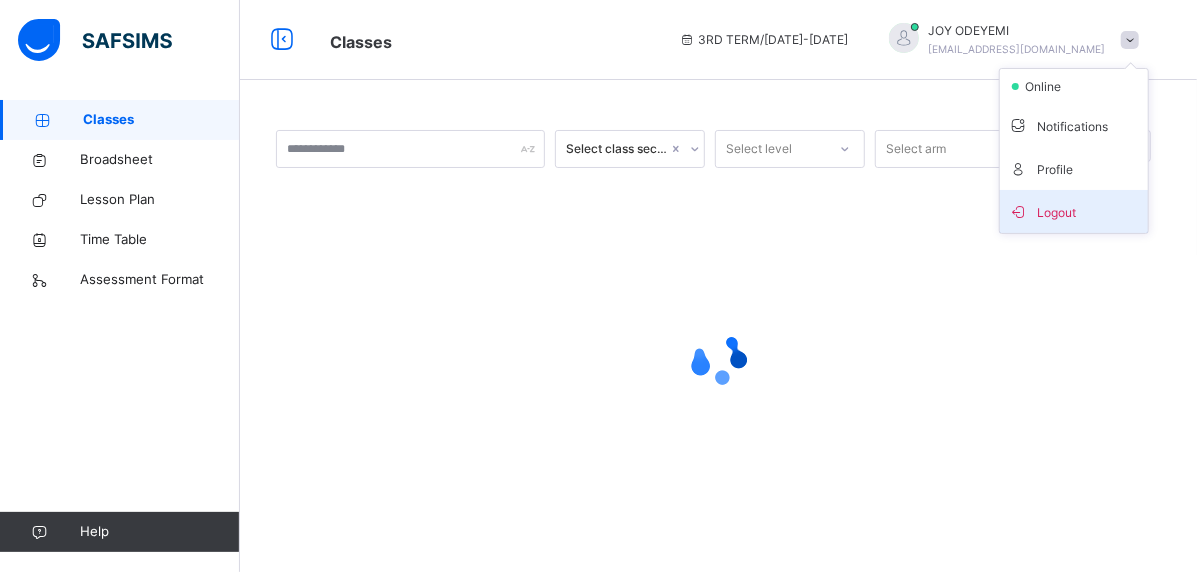 click on "Logout" at bounding box center [1074, 211] 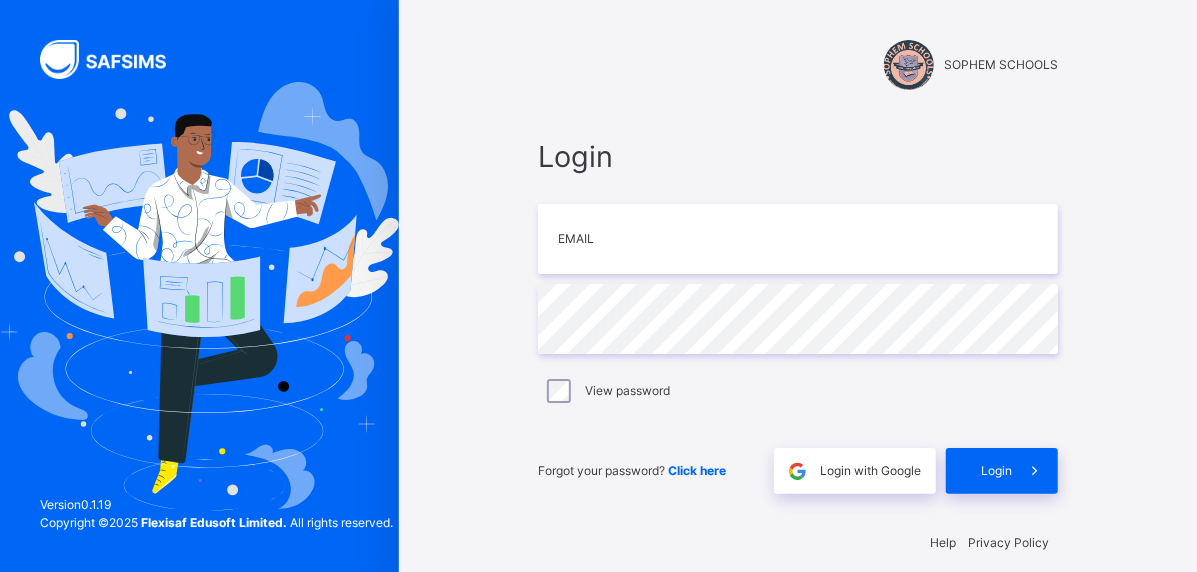 type on "**********" 